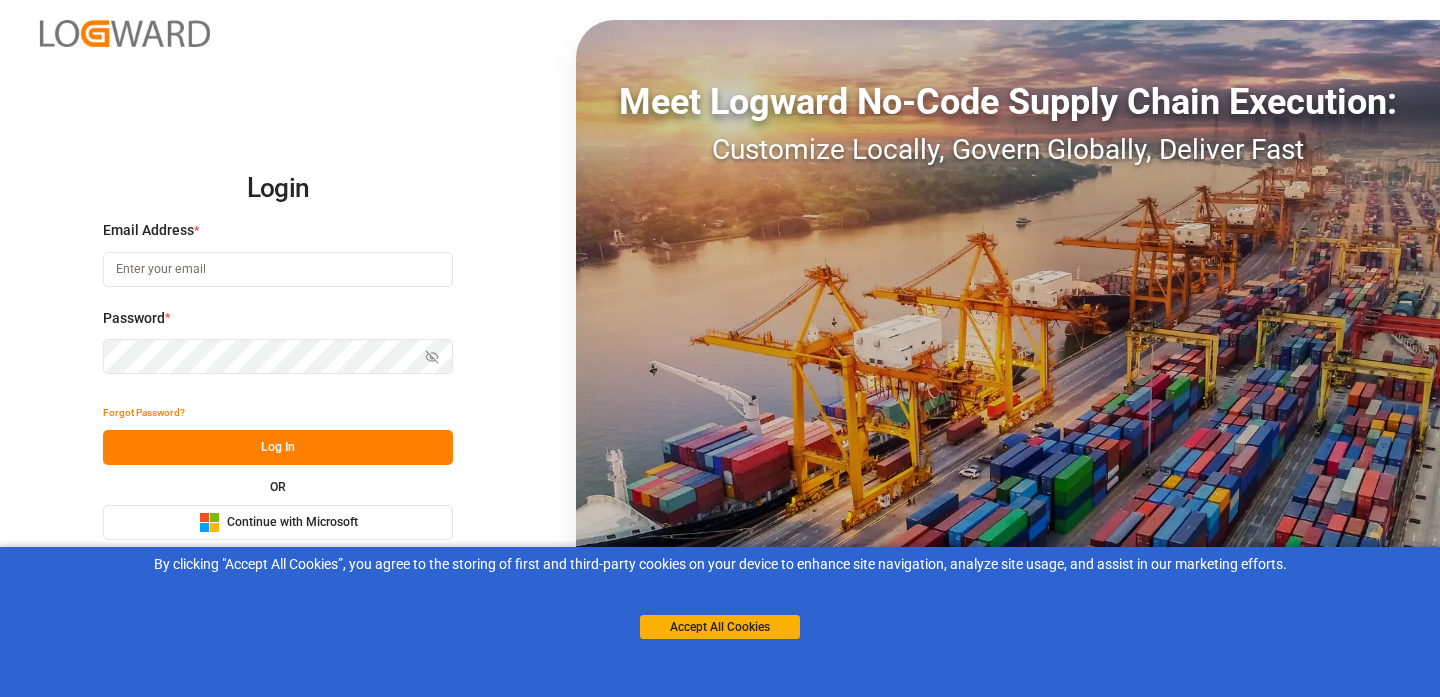 scroll, scrollTop: 0, scrollLeft: 0, axis: both 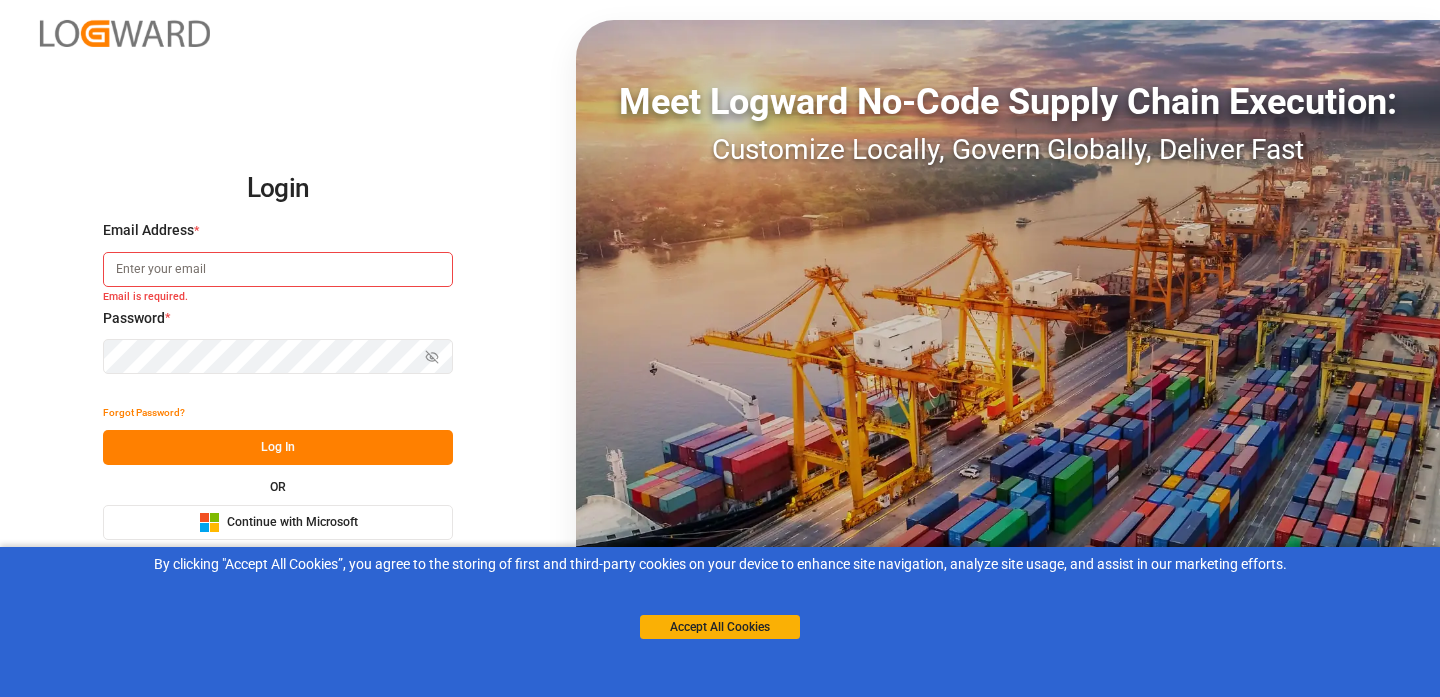 click on "Microsoft Logo Continue with Microsoft" at bounding box center [278, 522] 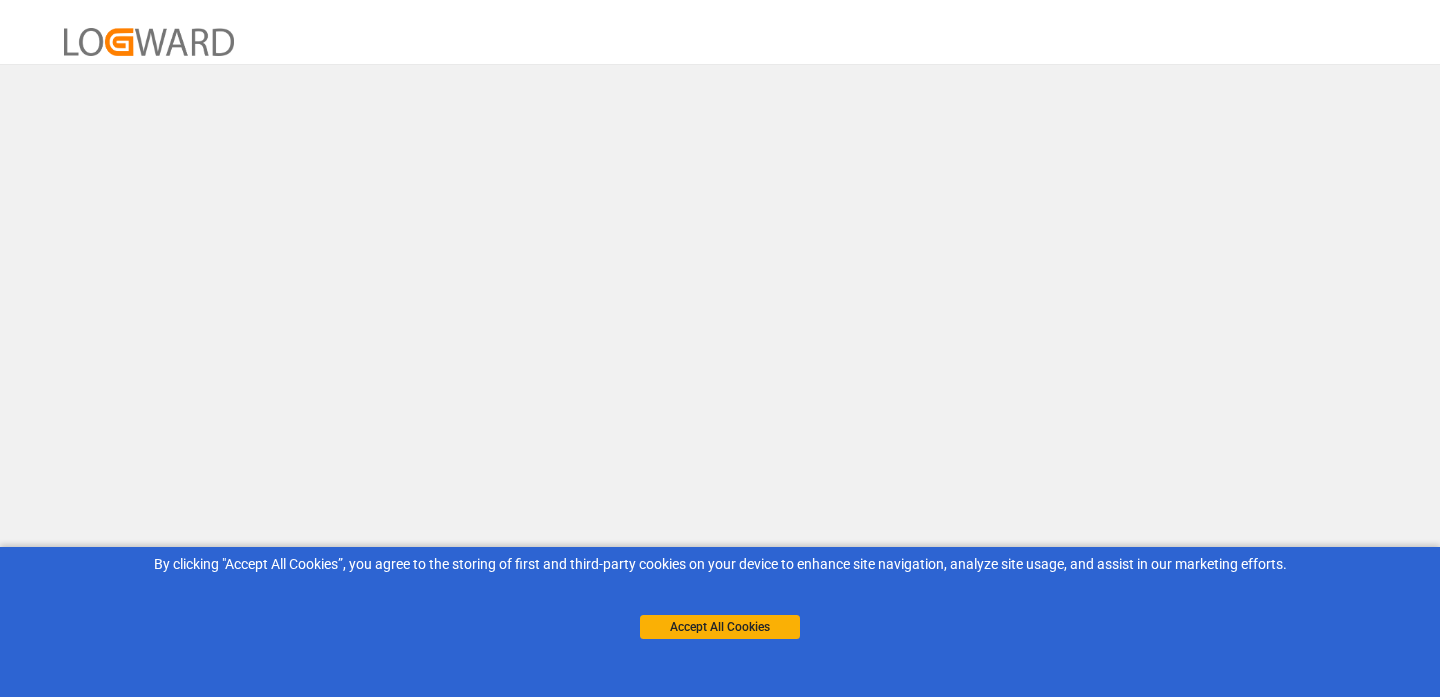 scroll, scrollTop: 0, scrollLeft: 0, axis: both 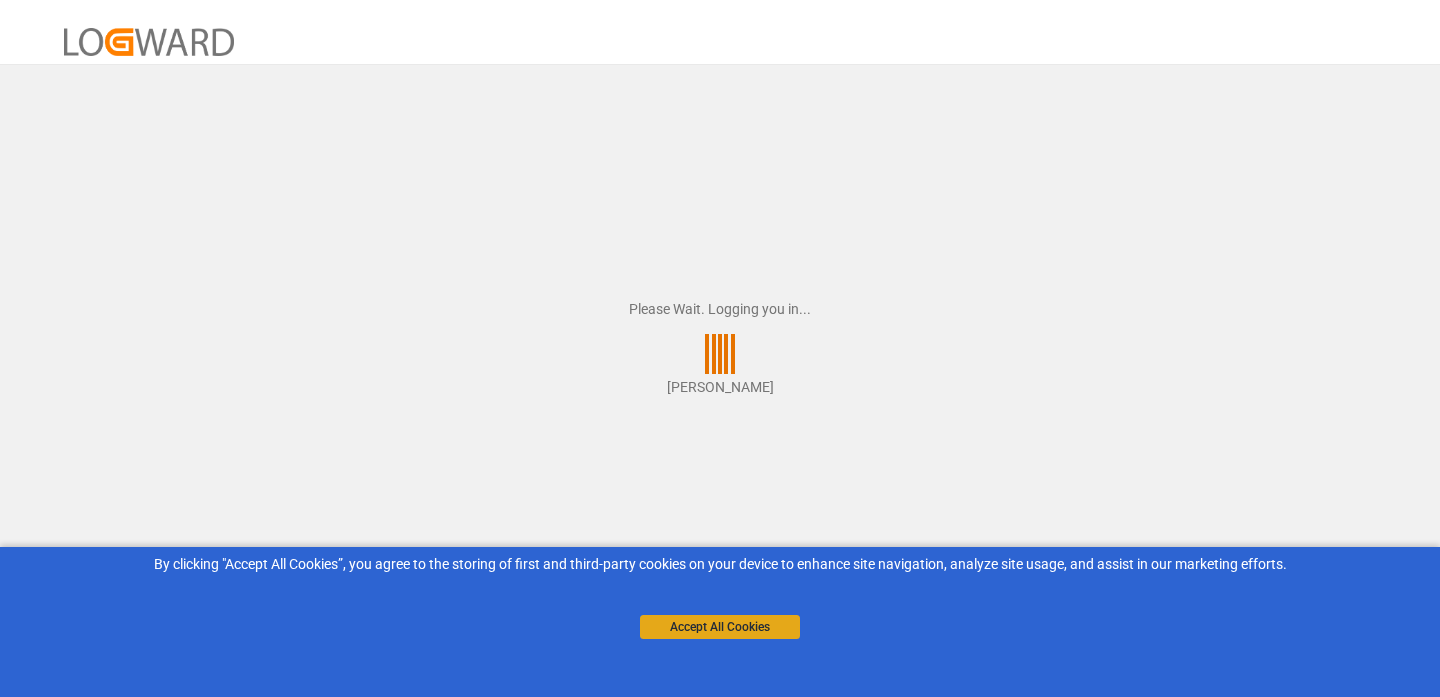 click on "Accept All Cookies" at bounding box center [720, 627] 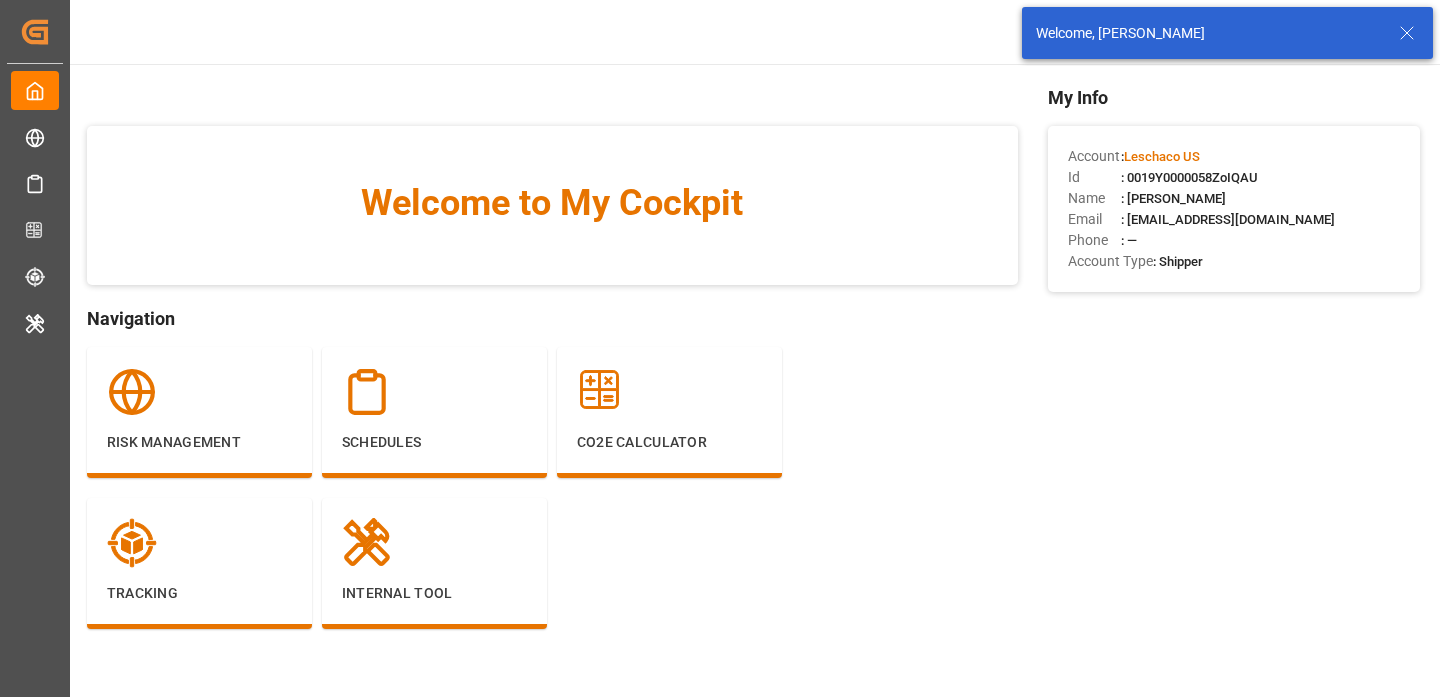 click 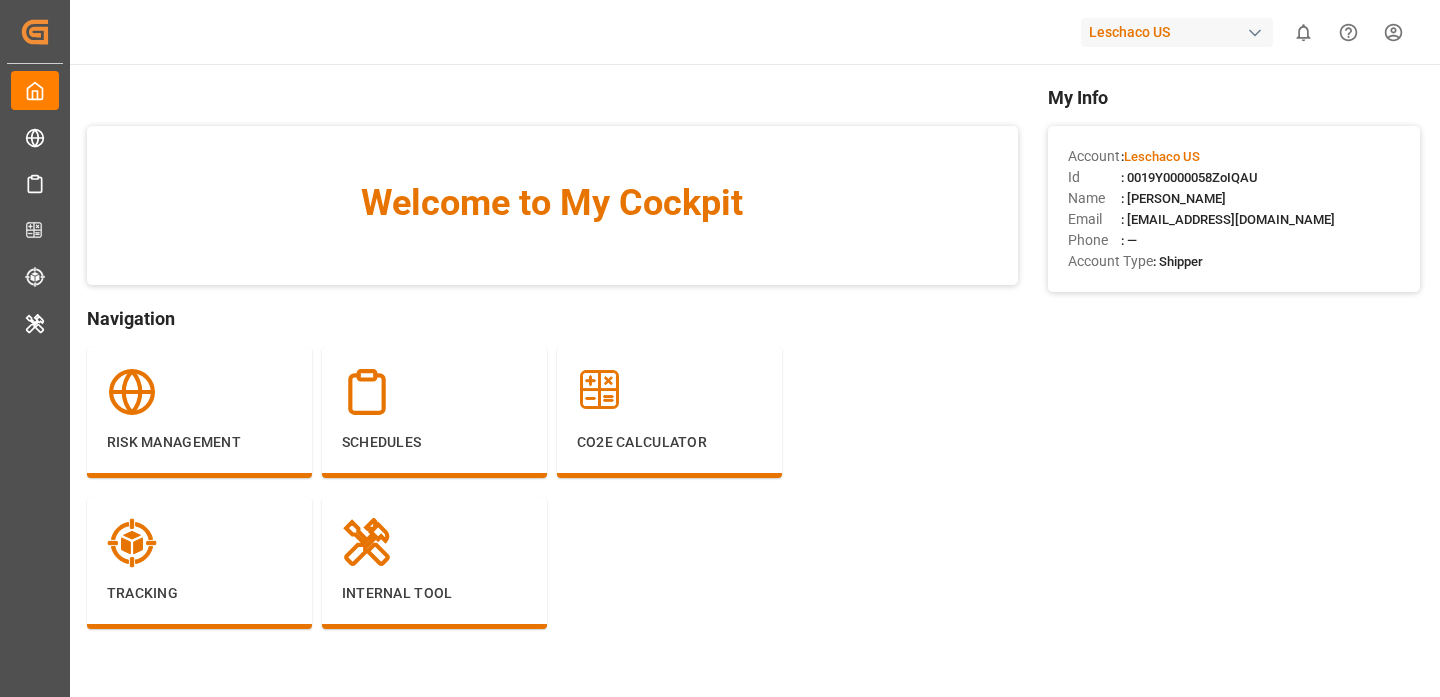 click on "Created by potrace 1.15, written by [PERSON_NAME] [DATE]-[DATE] Created by potrace 1.15, written by [PERSON_NAME] [DATE]-[DATE] My Cockpit My Cockpit Risk Management Risk Management Schedules Schedules CO2e Calculator CO2e Calculator Tracking Tracking Internal Tool Internal Tool Back to main menu Leschaco US 0 Notifications Only show unread All Mark all categories read Created by potrace 1.15, written by [PERSON_NAME] [DATE]-[DATE] Welcome to My Cockpit Navigation Risk Management Schedules CO2e Calculator Tracking Internal Tool My Info Account  :  Leschaco US Id  : 0019Y0000058ZoIQAU Name  : [PERSON_NAME]  Email  : [EMAIL_ADDRESS][DOMAIN_NAME] Phone  : — Account Type  : Shipper ©  2025  Logward. All rights reserved. Version [DATE] Company Home About Us Partnerships Get in Touch Legal Imprint Privacy Policy Contact [EMAIL_ADDRESS][DOMAIN_NAME] +49 40 239 692 540 [STREET_ADDRESS] Click here to exit role preview. Accept All Cookies Profile Account Settings Downloads Tasks Activity Users & Roles Log out" at bounding box center [720, 423] 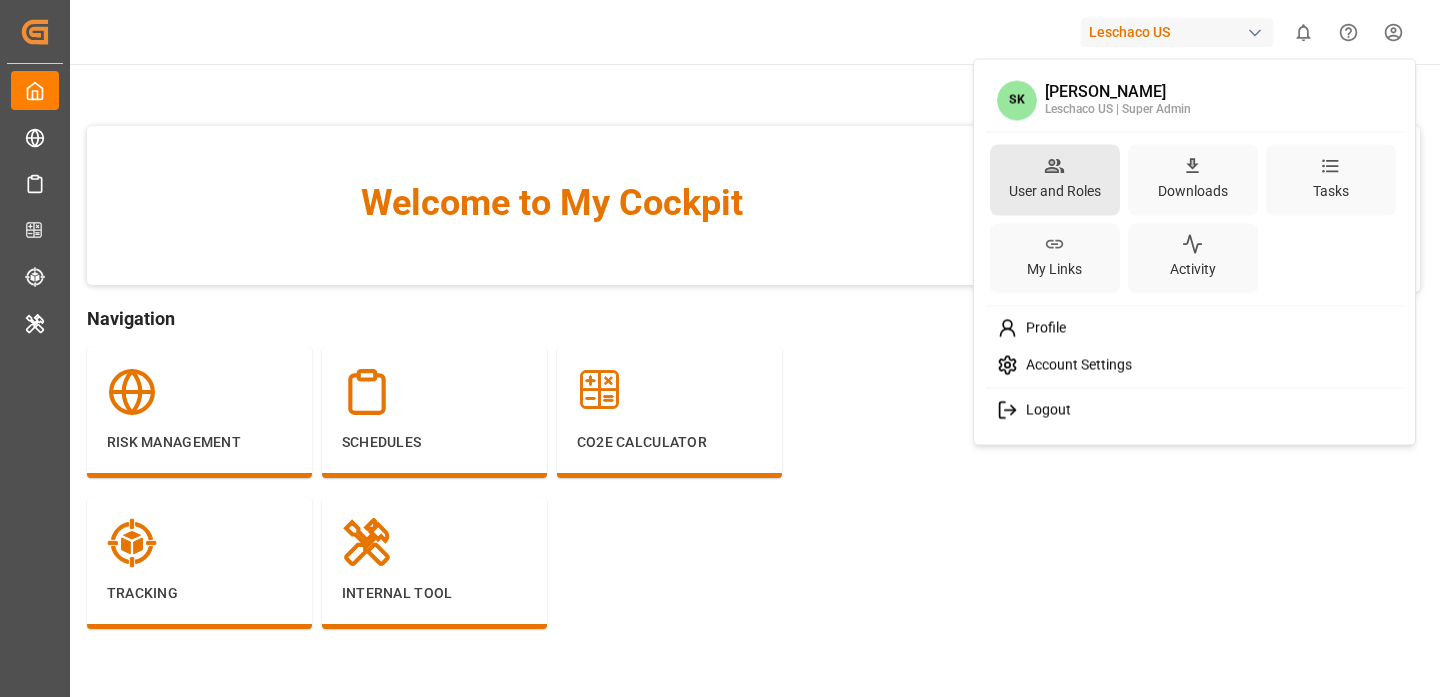 click on "User and Roles" at bounding box center (1055, 190) 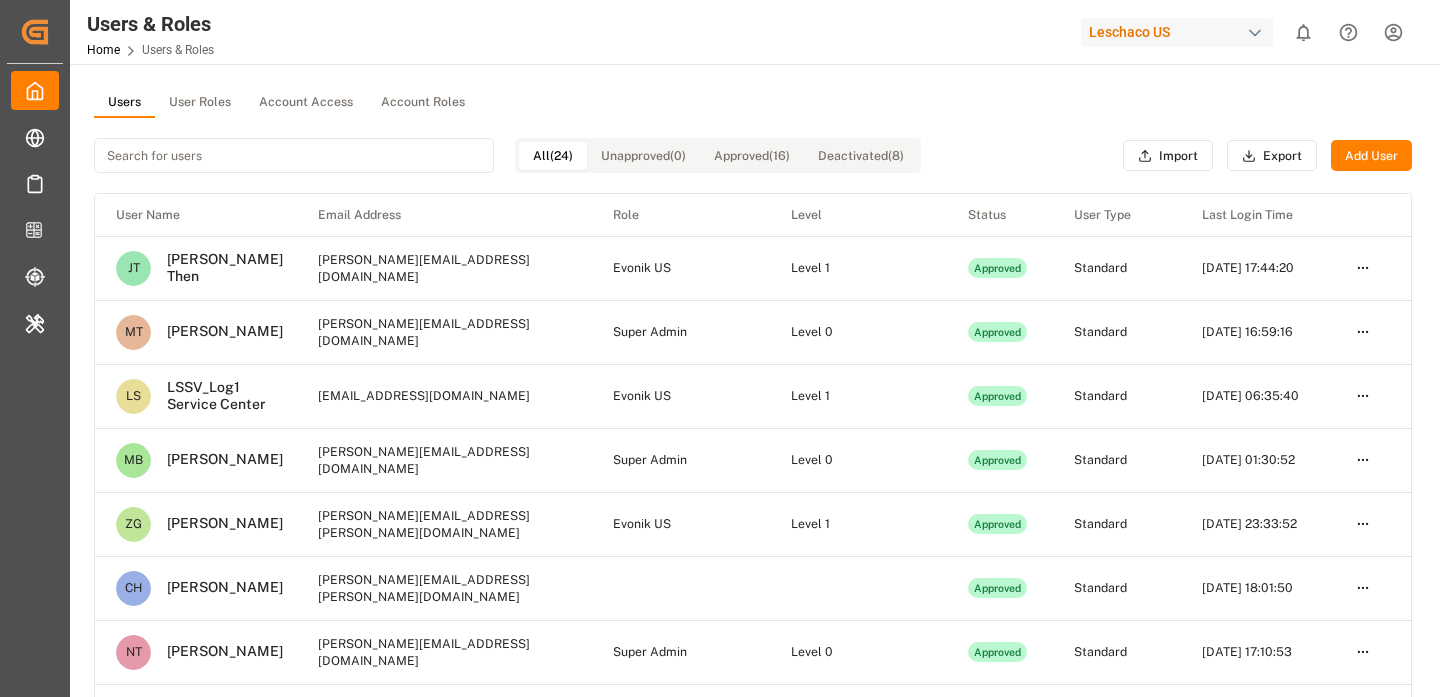 click at bounding box center (294, 155) 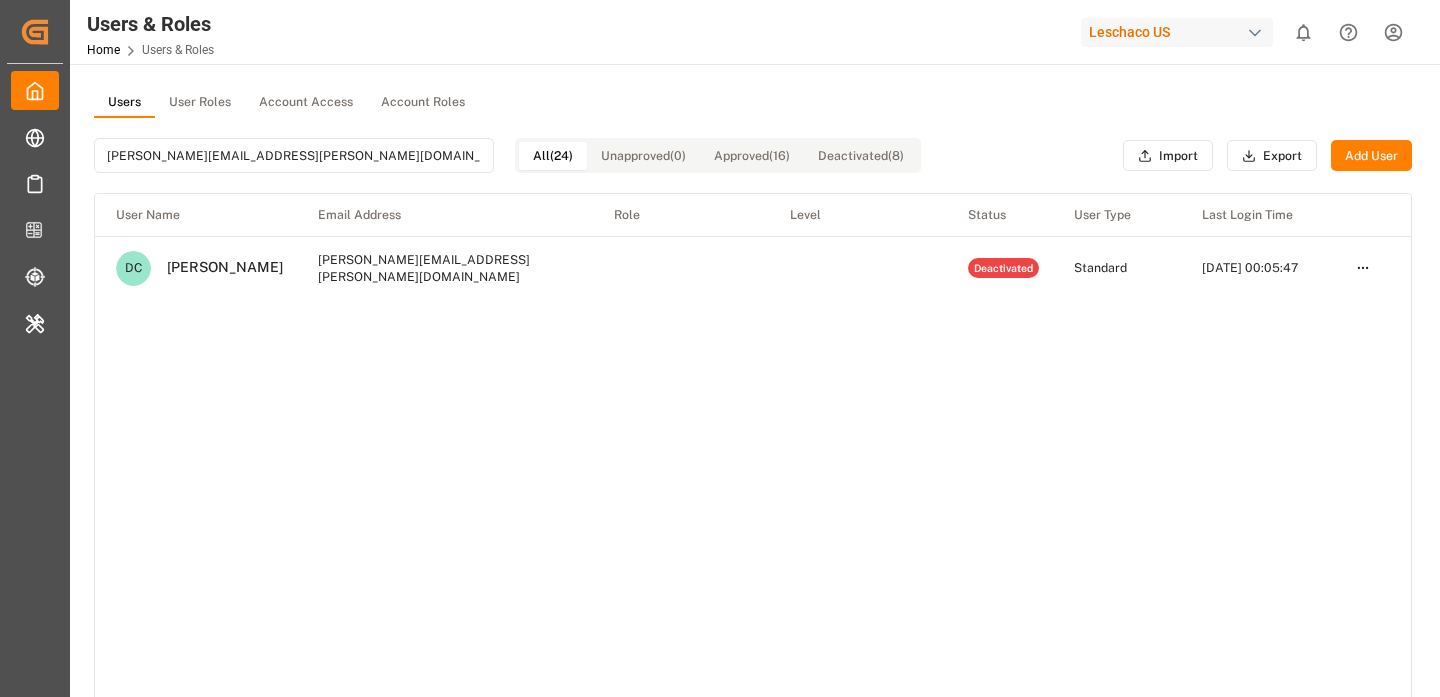 type on "dolores.cella@leschaco.com" 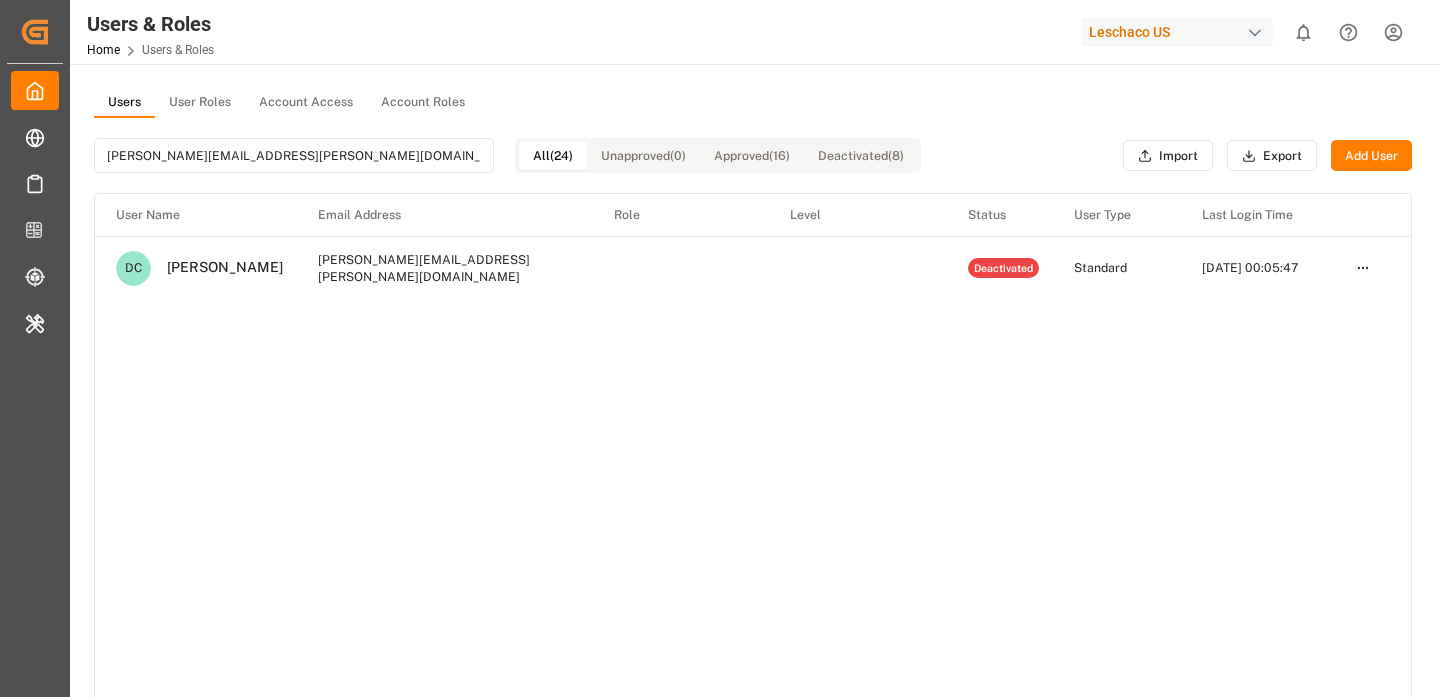 click on "User Name Email Address Role Level Status User Type Last Login Time DC Dolores Cella dolores.cella@leschaco.com Deactivated Standard Nov-25-2023 00:05:47" at bounding box center (753, 465) 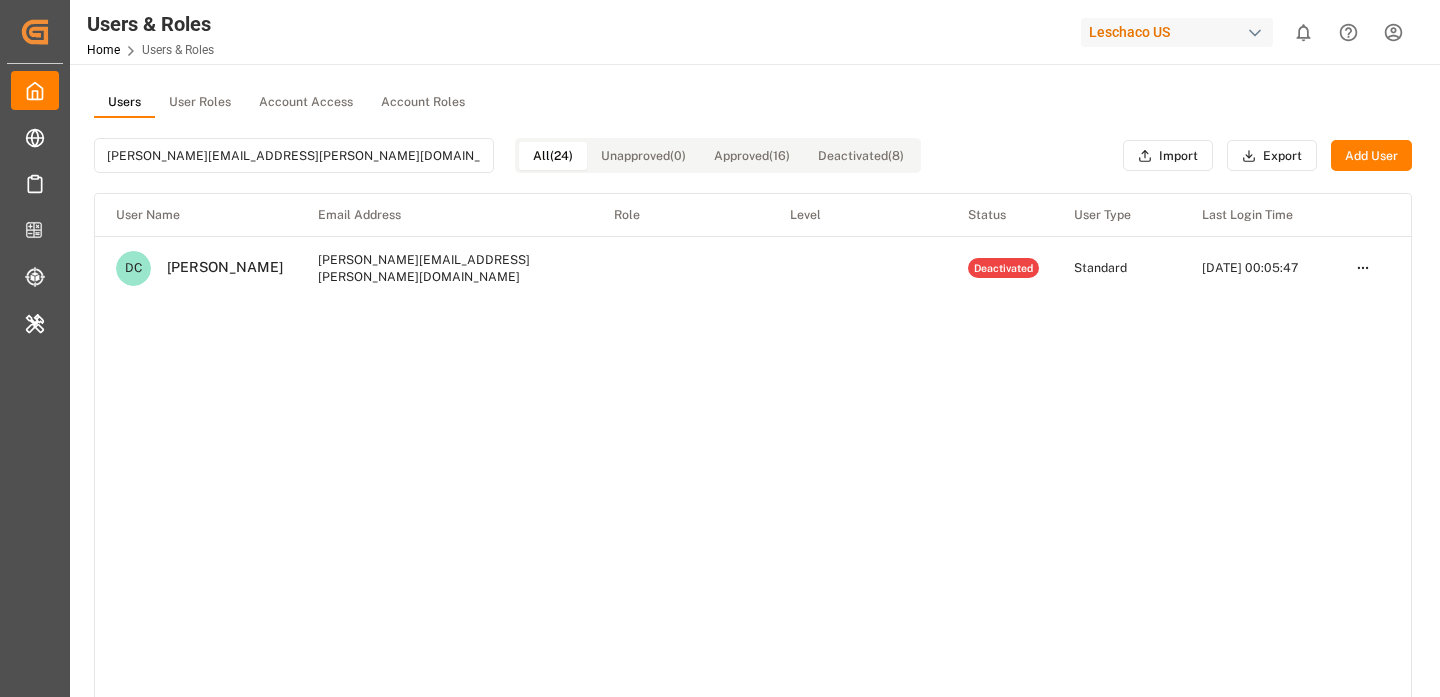 click on "Users & Roles Home Users & Roles Leschaco US 0 Notifications Only show unread All Mark all categories read No notifications" at bounding box center [748, 32] 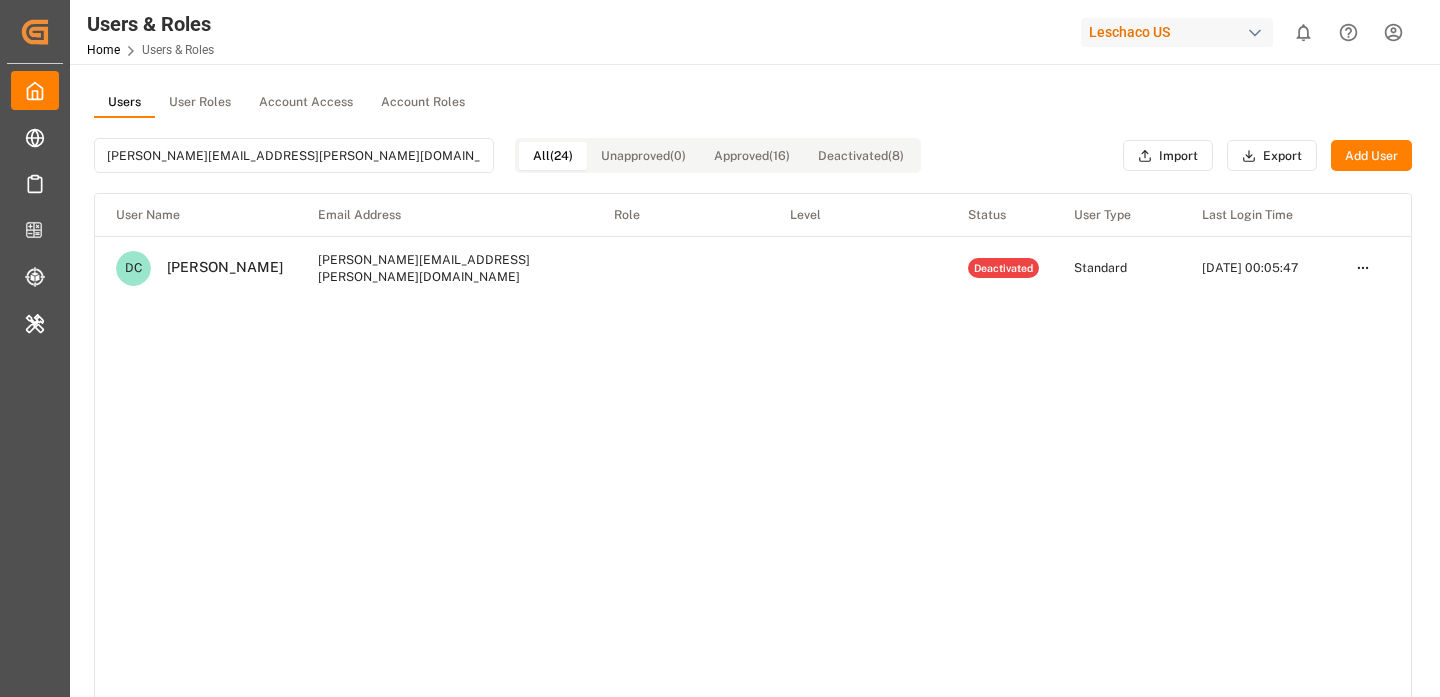click at bounding box center [983, 32] 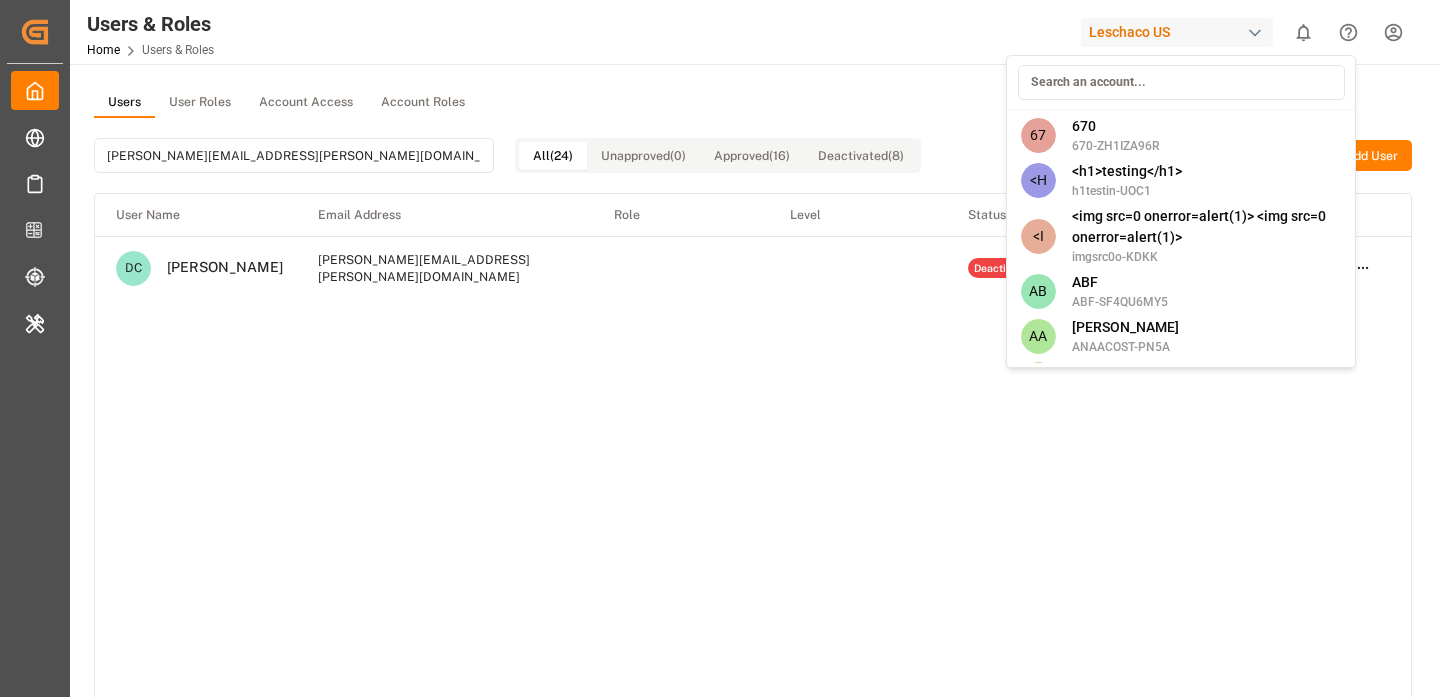type on "p" 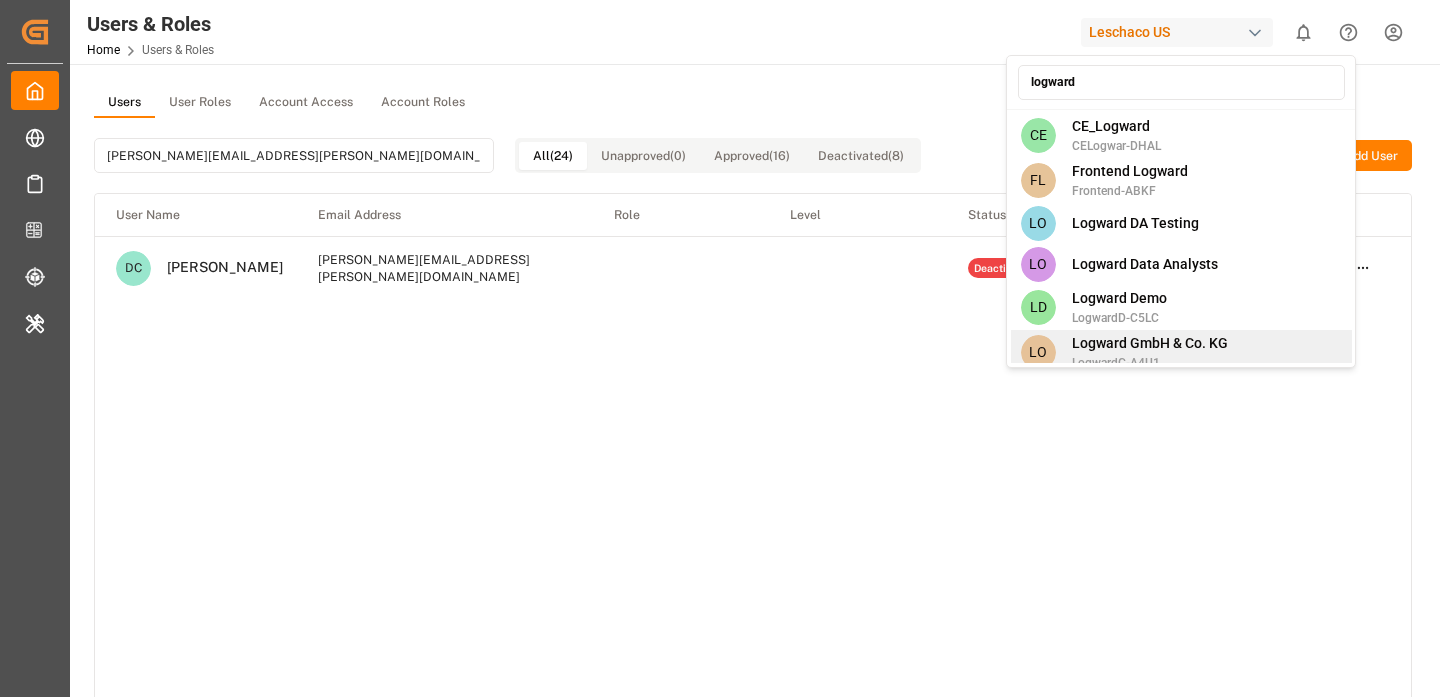 type on "logward" 